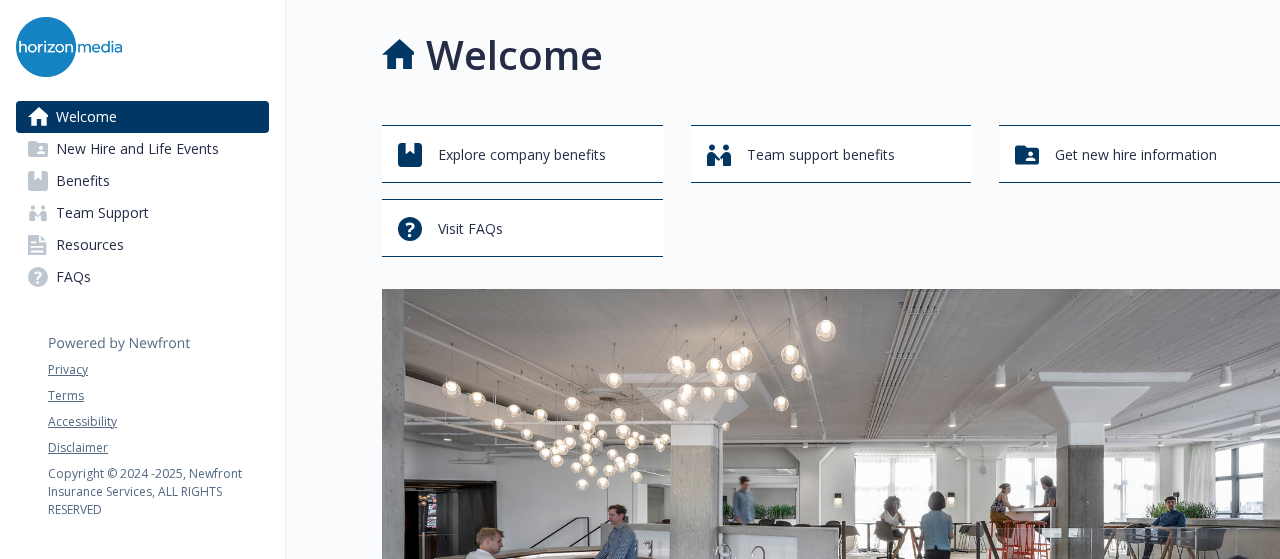 scroll, scrollTop: 0, scrollLeft: 0, axis: both 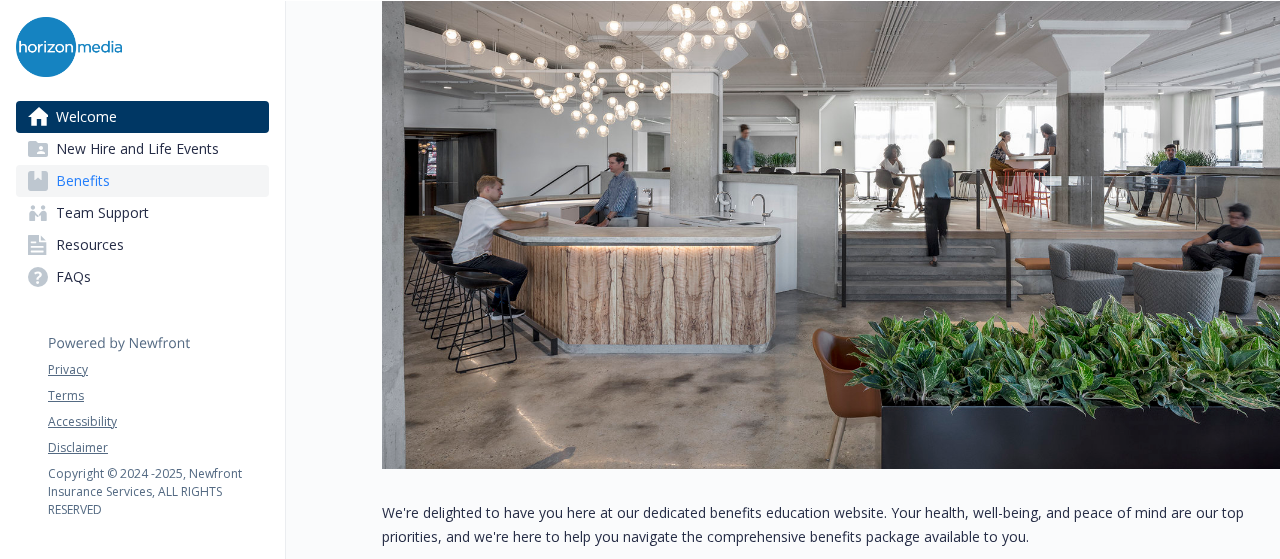 click on "Benefits" at bounding box center (83, 181) 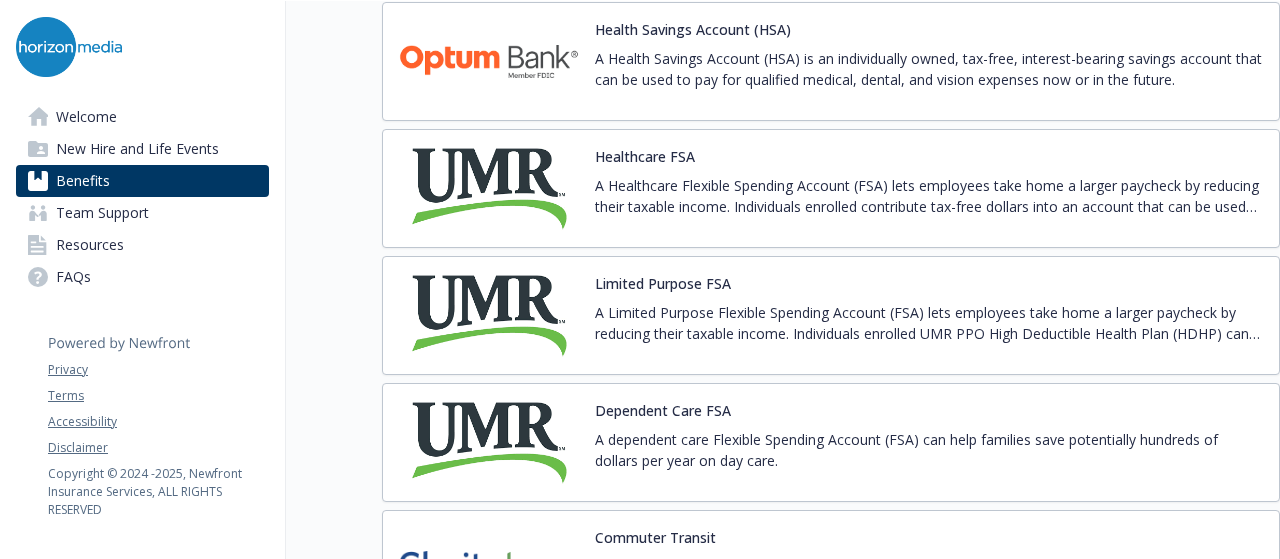 scroll, scrollTop: 2860, scrollLeft: 0, axis: vertical 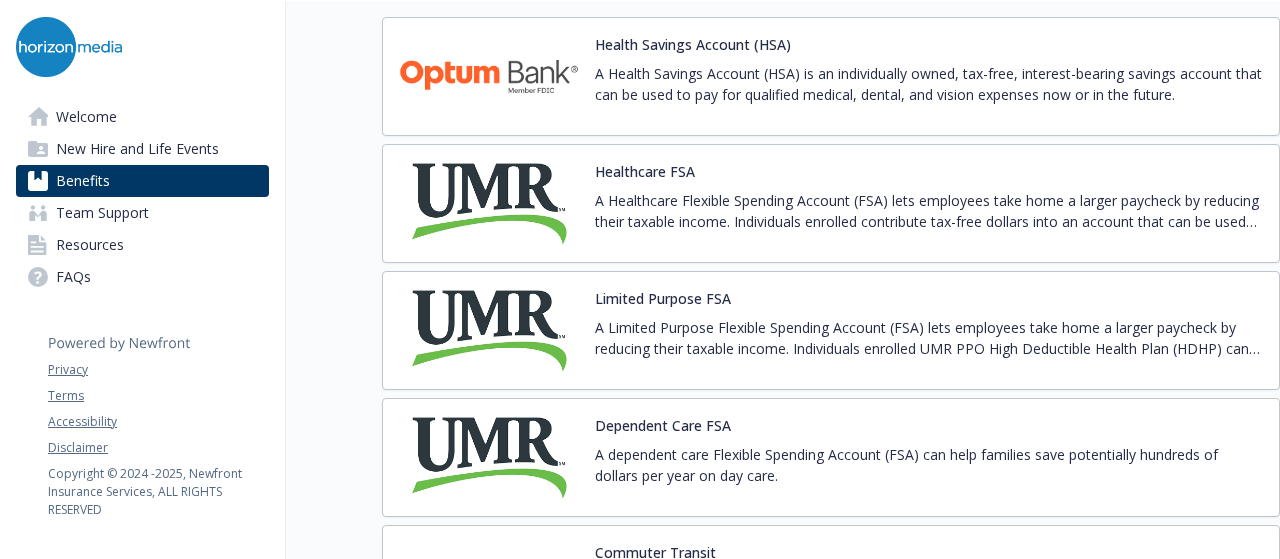 click on "Healthcare FSA" at bounding box center [645, 171] 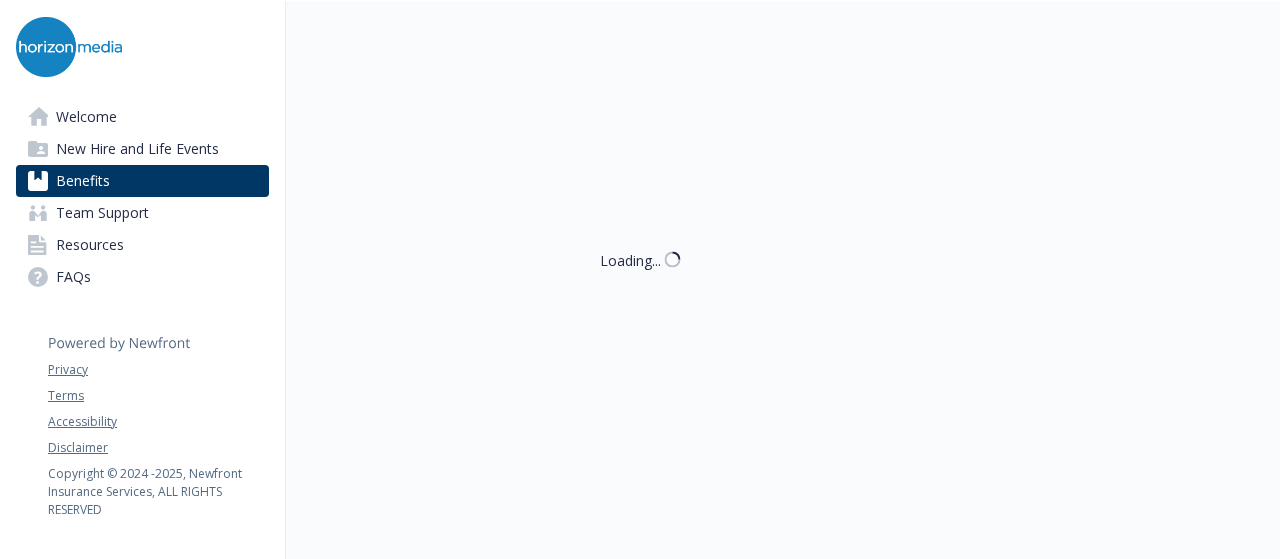 scroll, scrollTop: 2860, scrollLeft: 0, axis: vertical 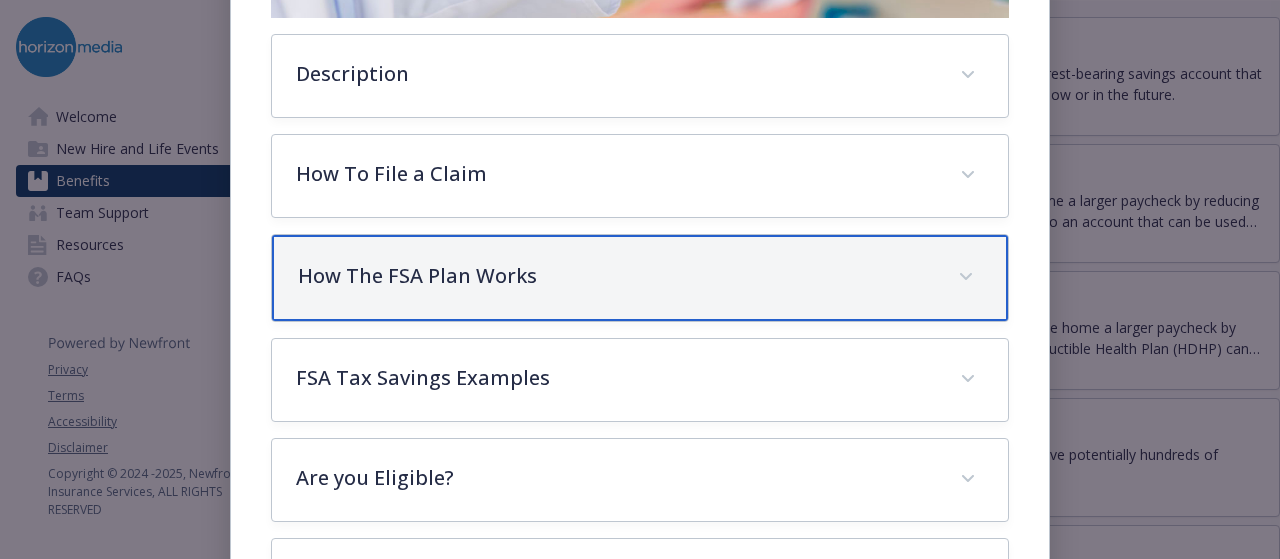 click on "How The FSA Plan Works" at bounding box center (639, 278) 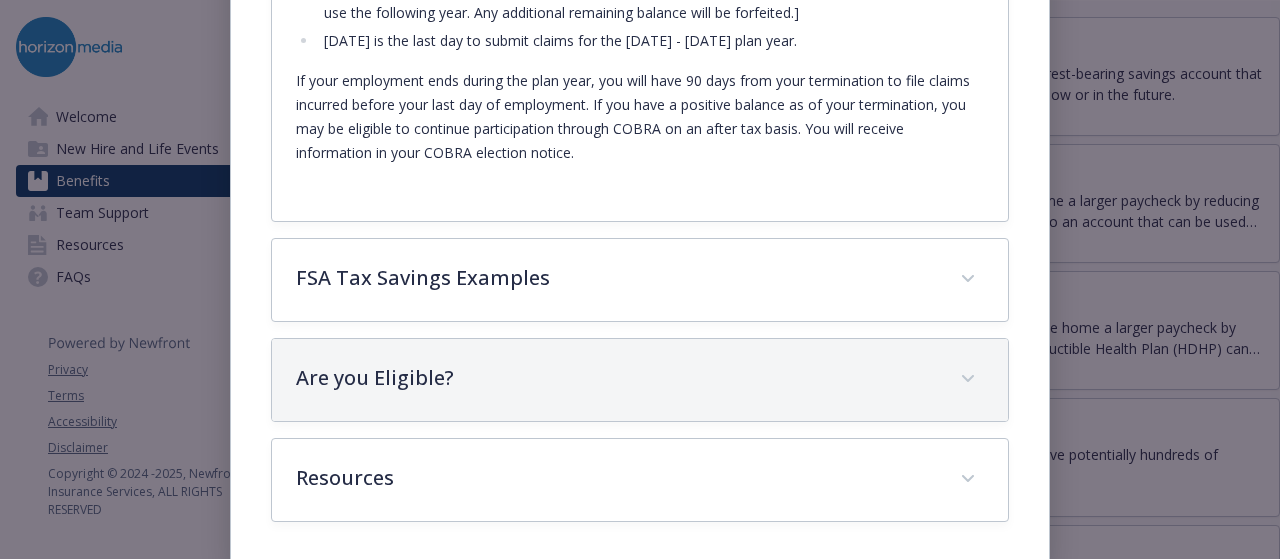 scroll, scrollTop: 1158, scrollLeft: 0, axis: vertical 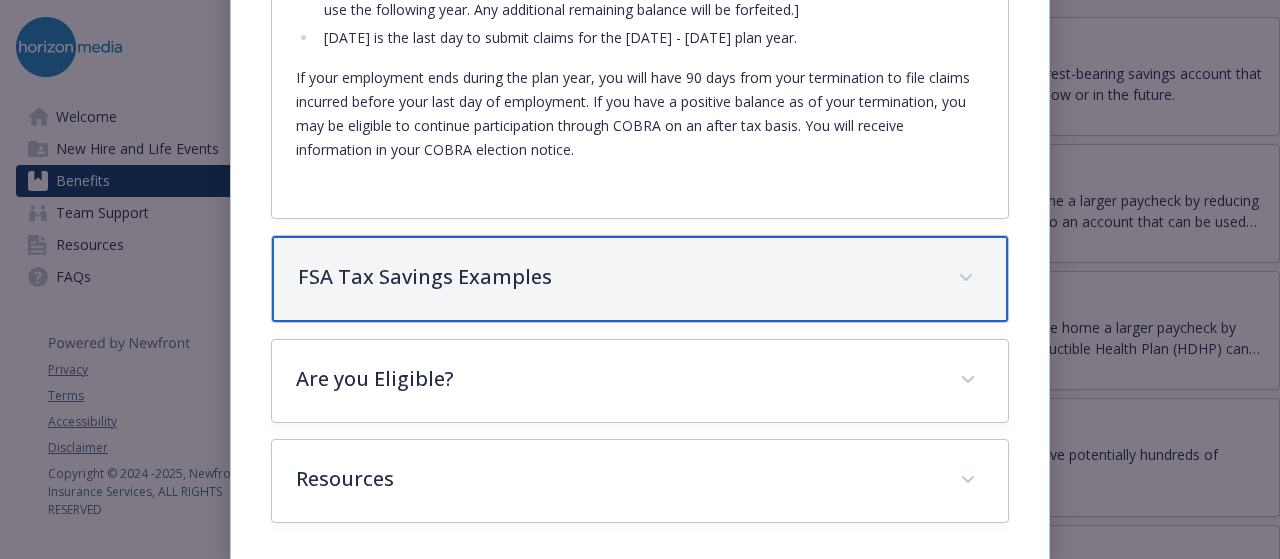 click on "FSA Tax Savings Examples" at bounding box center [615, 277] 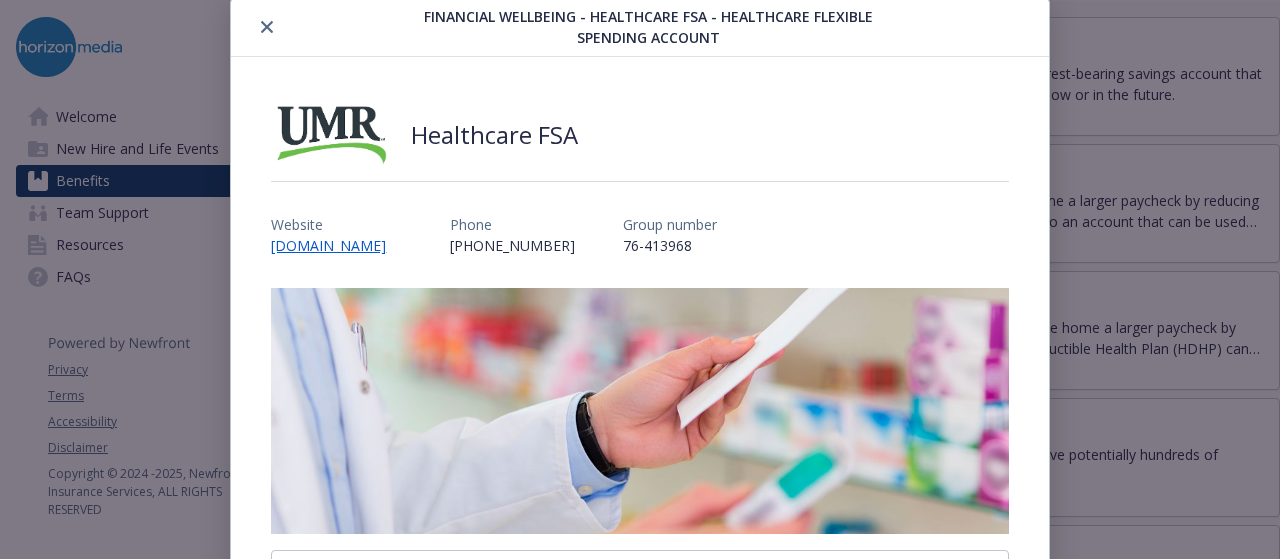 scroll, scrollTop: 0, scrollLeft: 0, axis: both 